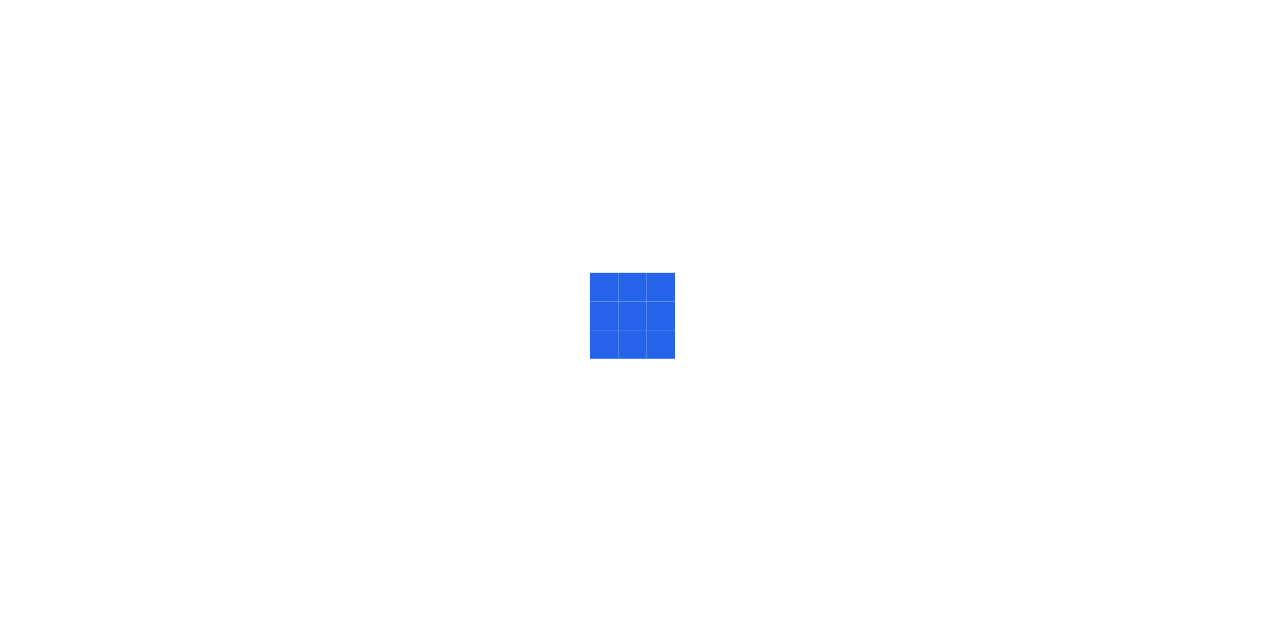 scroll, scrollTop: 0, scrollLeft: 0, axis: both 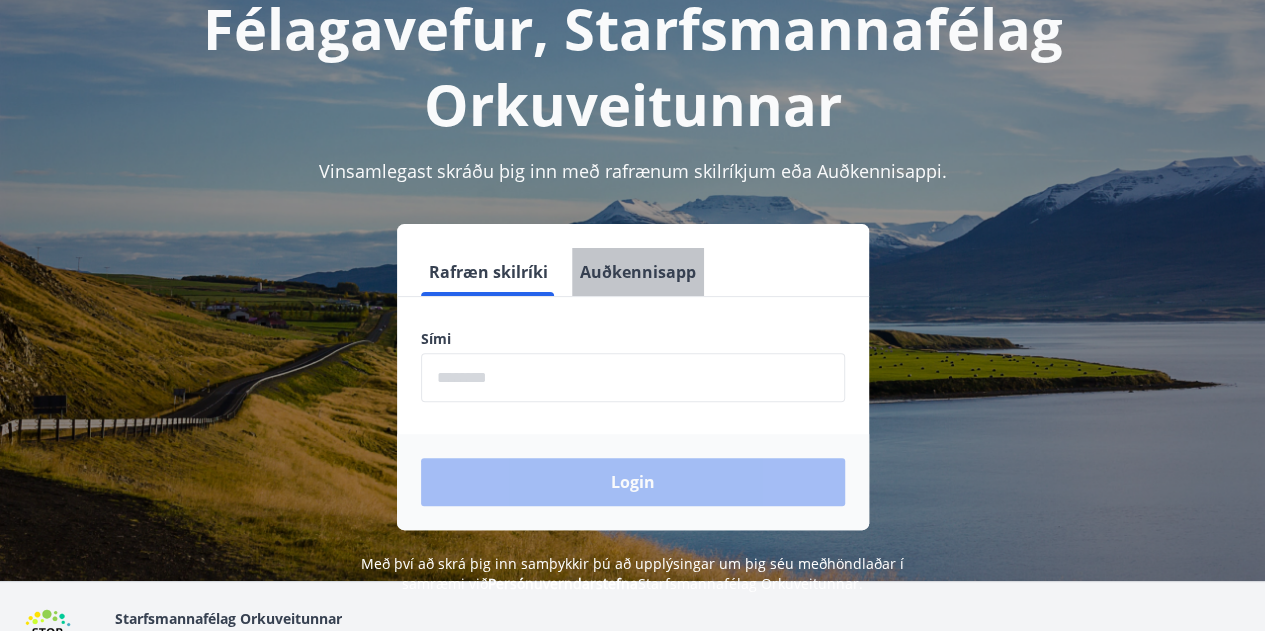 click on "Auðkennisapp" at bounding box center (638, 272) 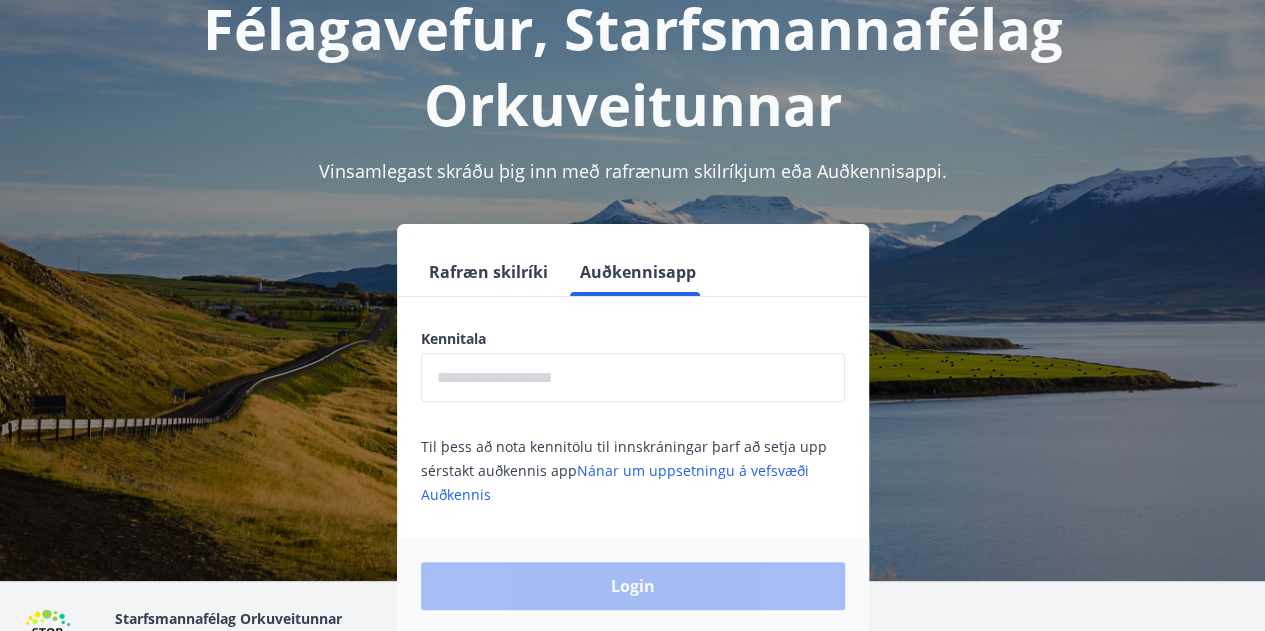 click at bounding box center (633, 377) 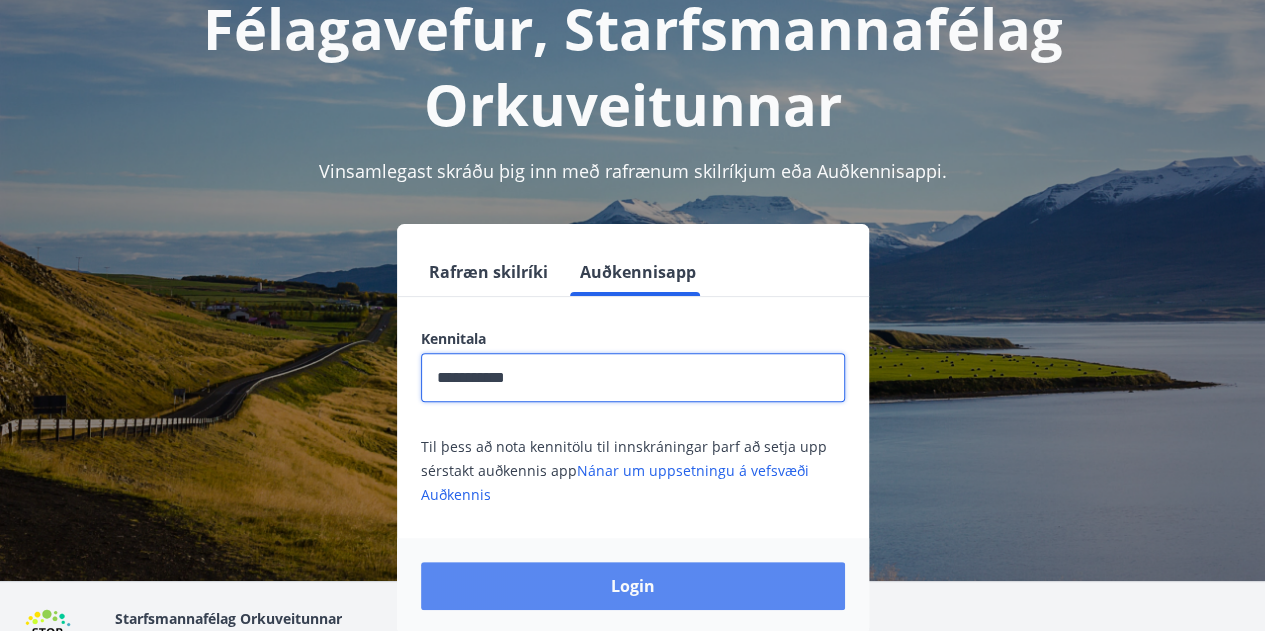 type on "**********" 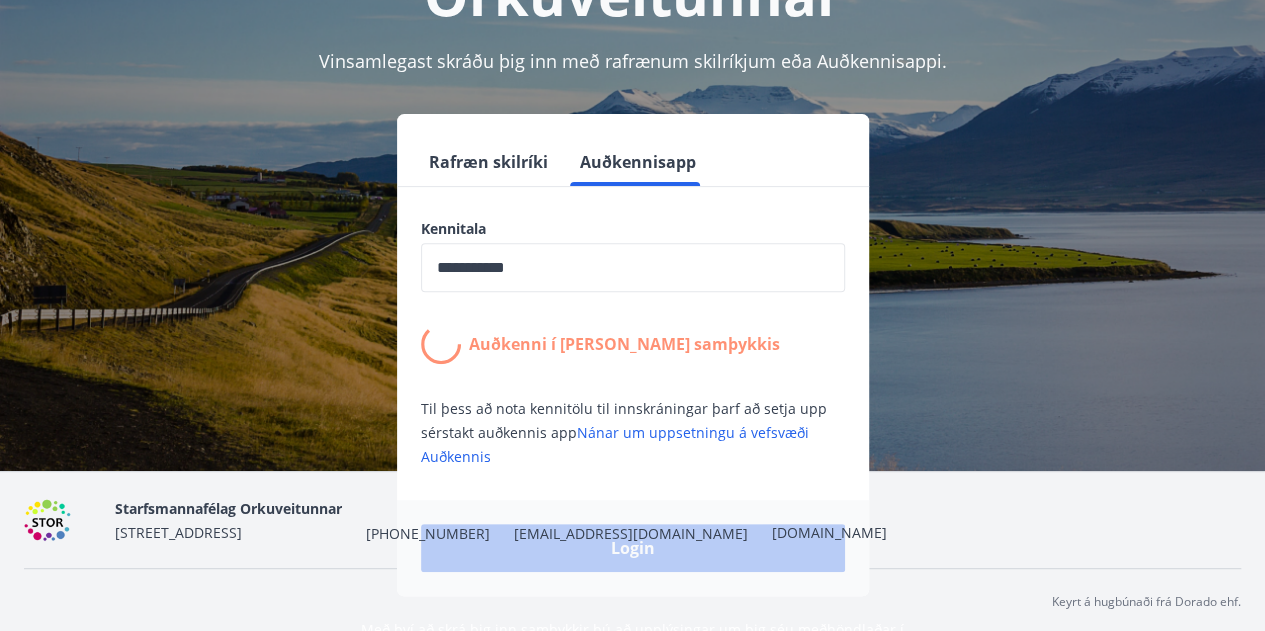 scroll, scrollTop: 241, scrollLeft: 0, axis: vertical 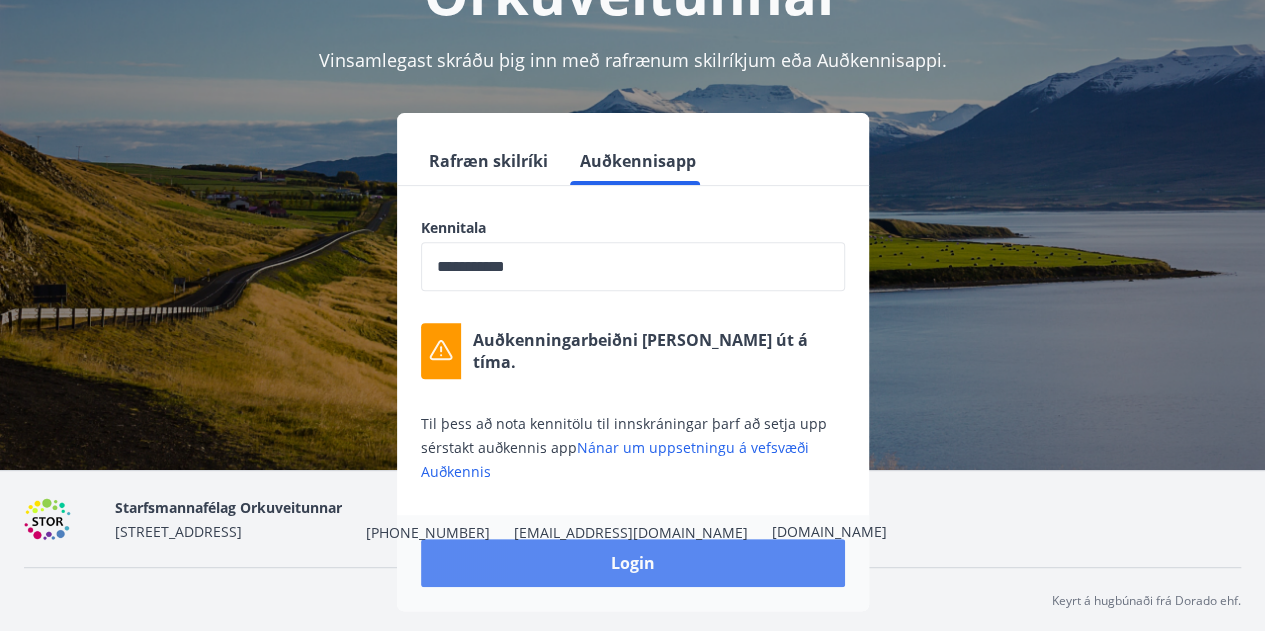 click on "Login" at bounding box center [633, 563] 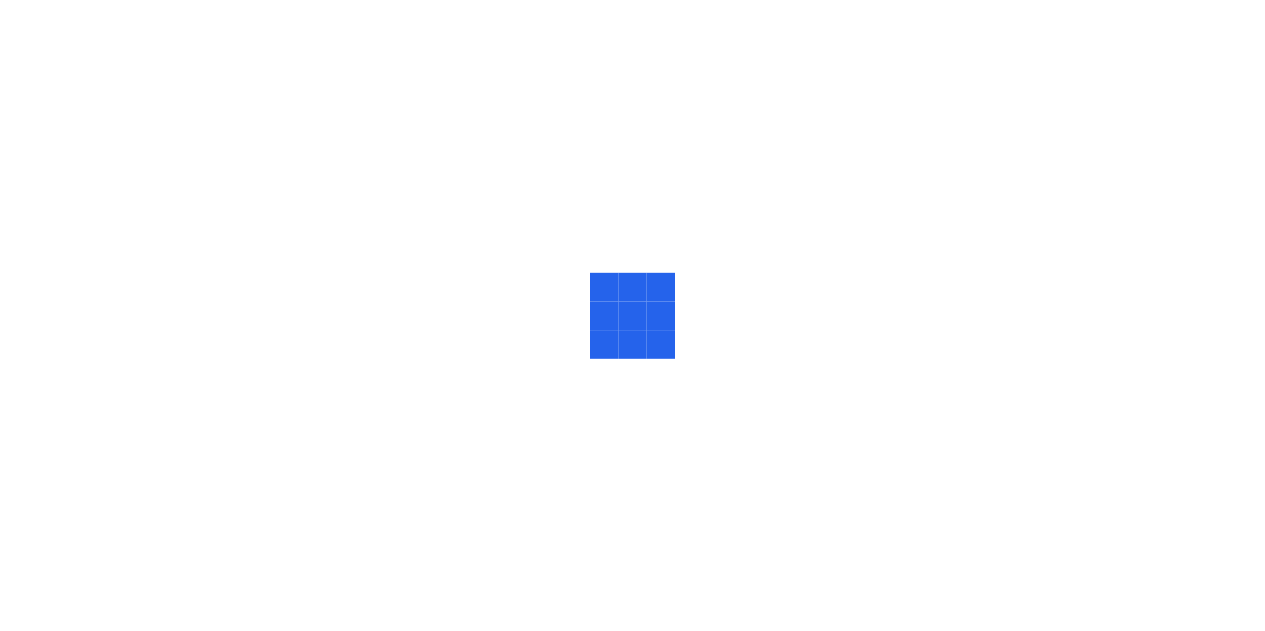 scroll, scrollTop: 0, scrollLeft: 0, axis: both 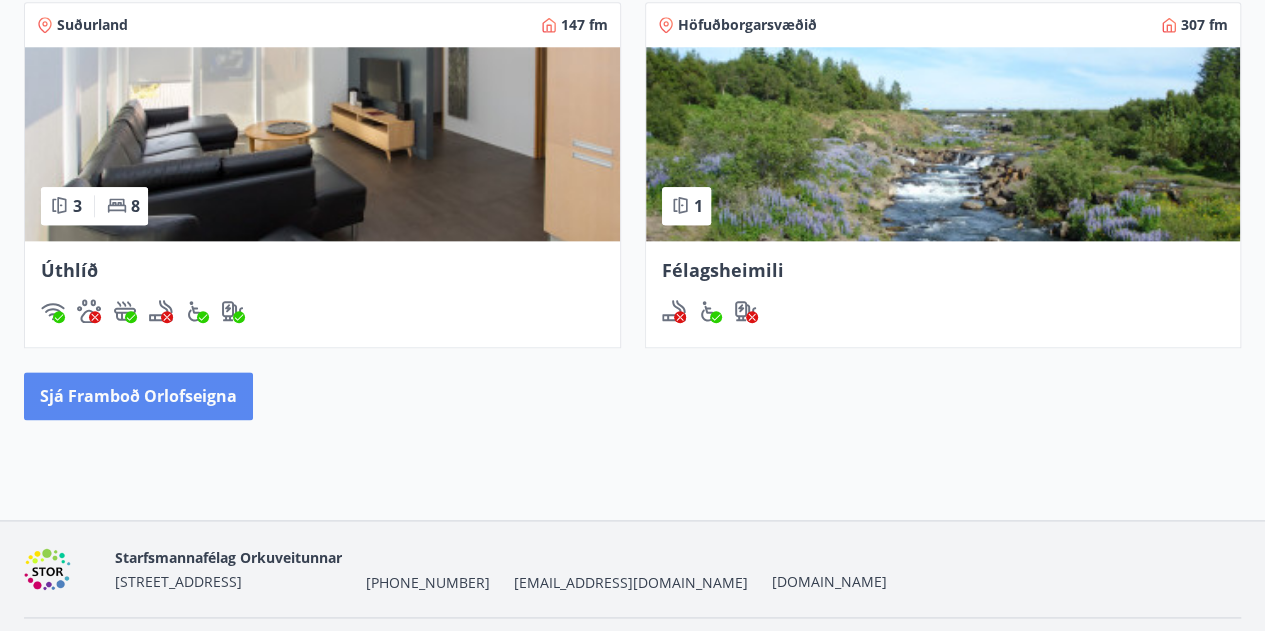 click on "Sjá framboð orlofseigna" at bounding box center [138, 396] 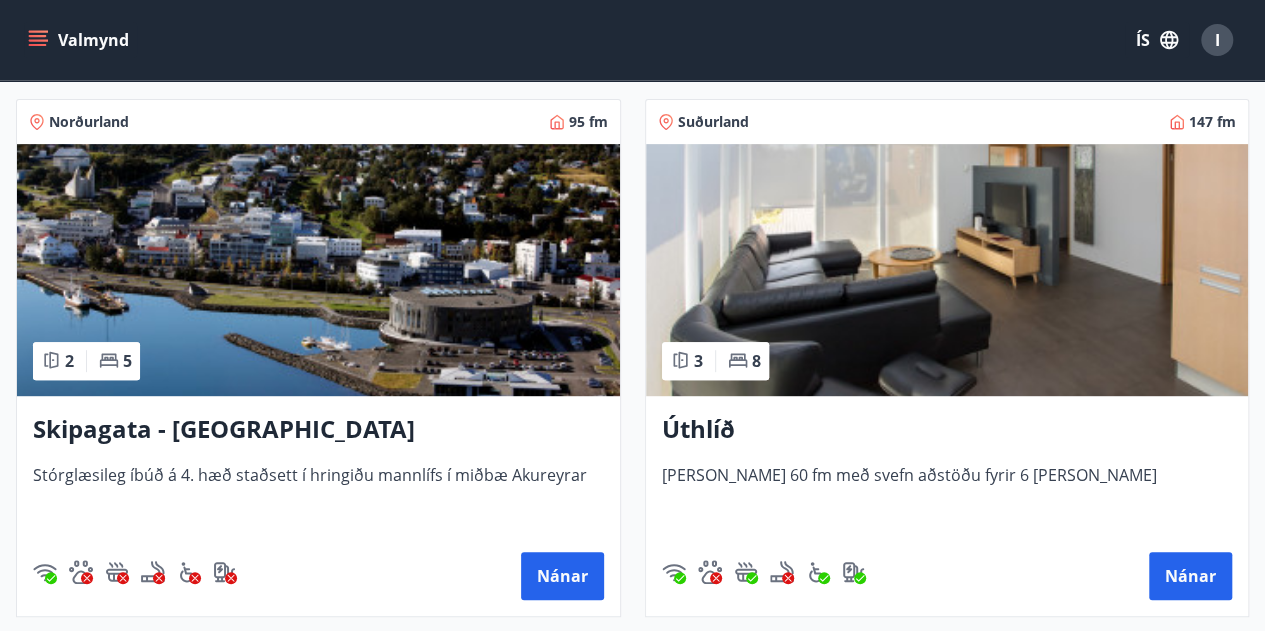 scroll, scrollTop: 346, scrollLeft: 0, axis: vertical 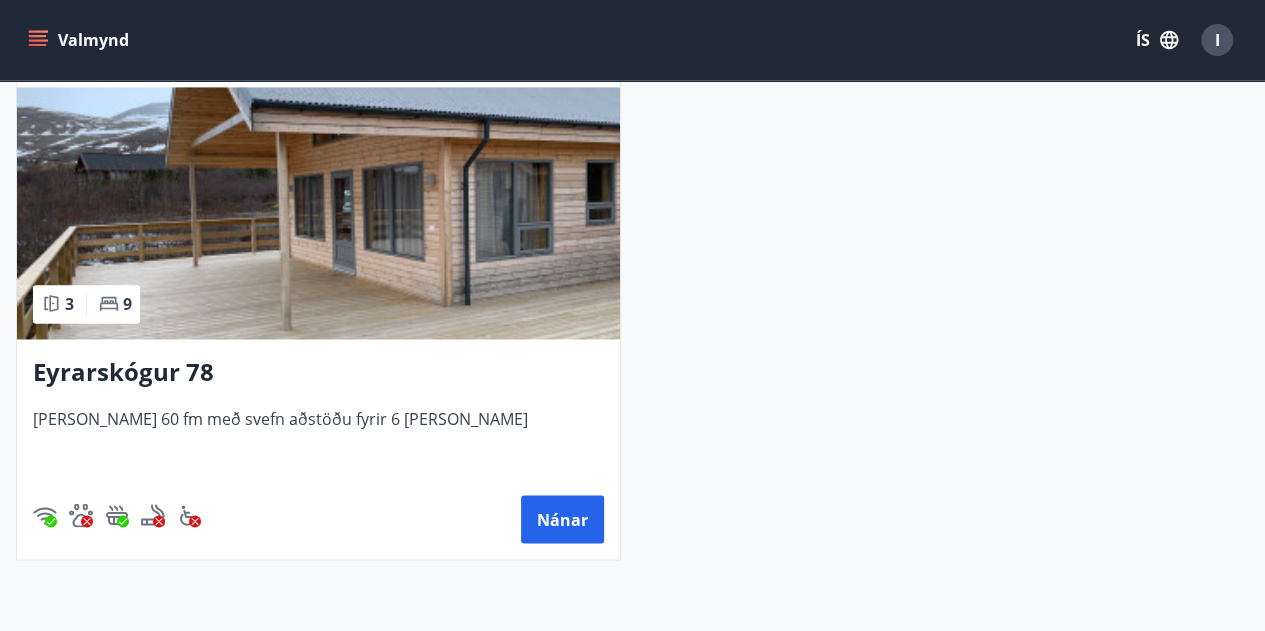click at bounding box center [318, 213] 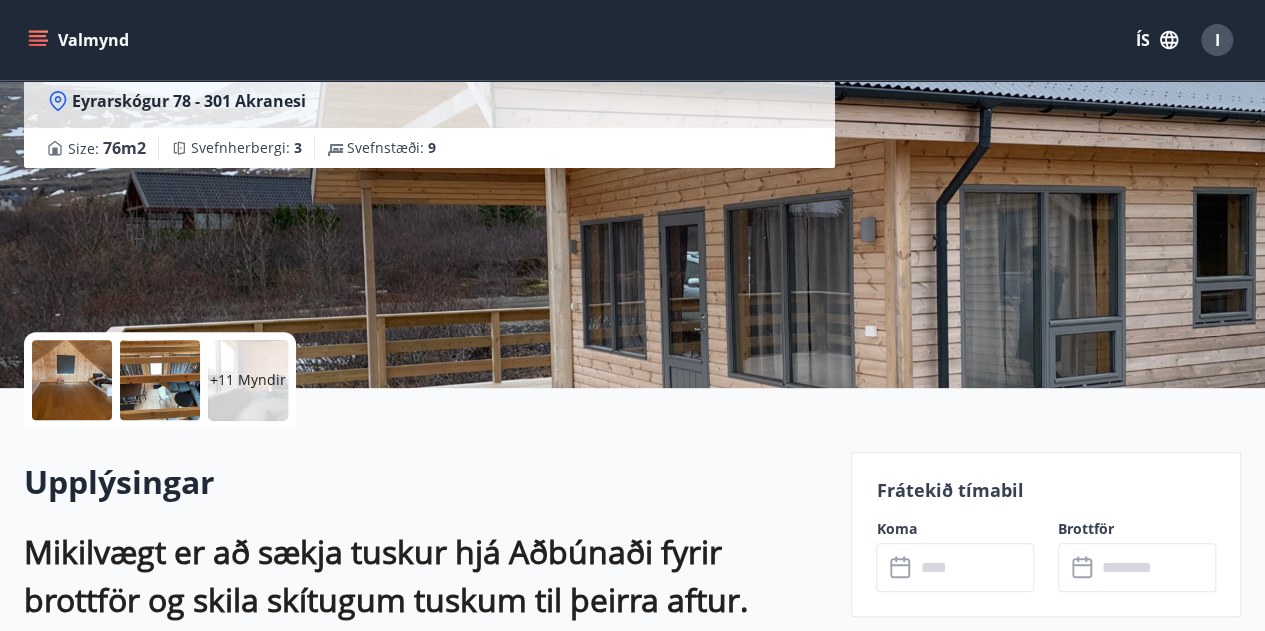 scroll, scrollTop: 0, scrollLeft: 0, axis: both 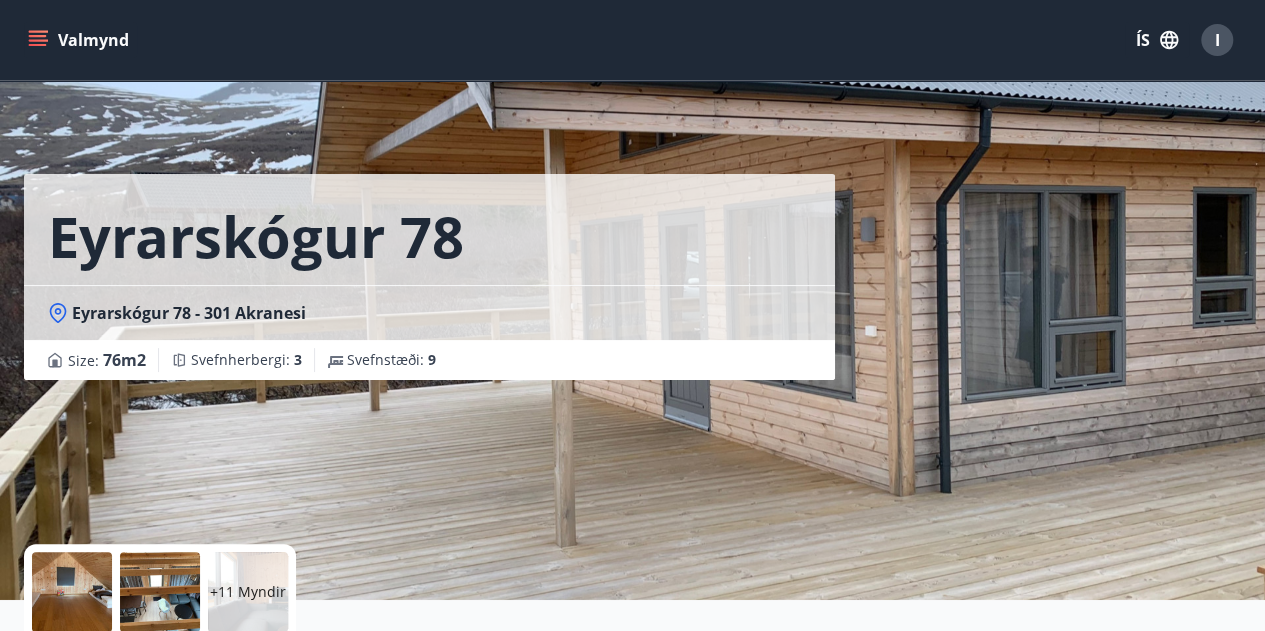 click at bounding box center (160, 592) 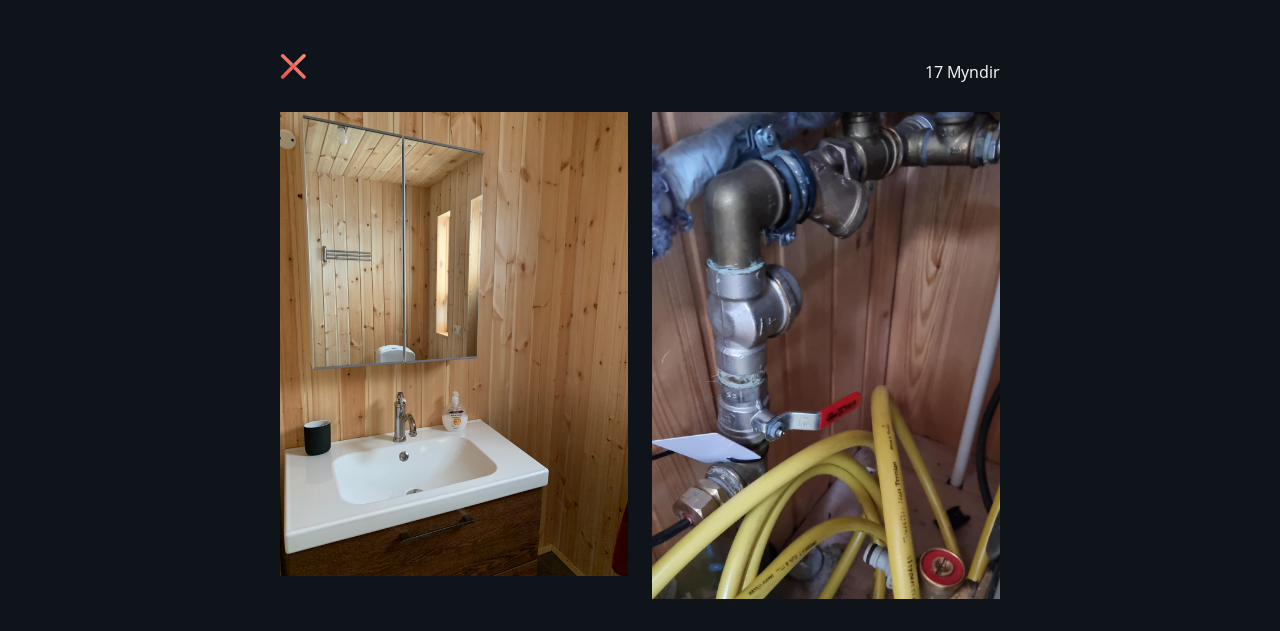 click 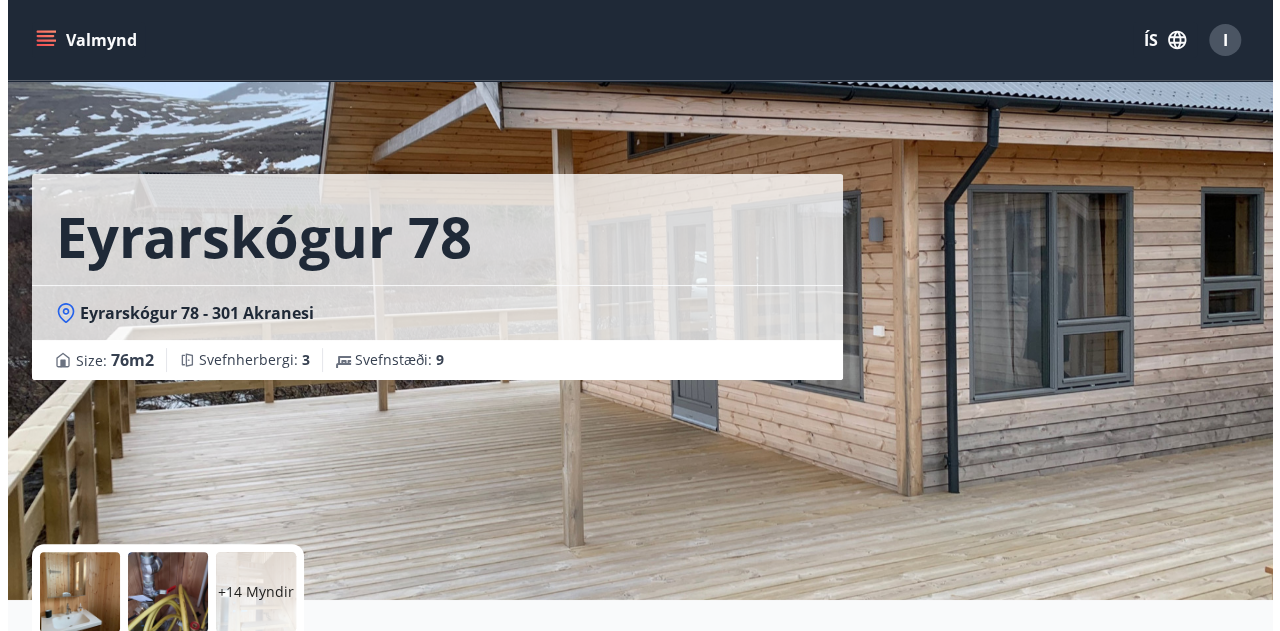scroll, scrollTop: 291, scrollLeft: 0, axis: vertical 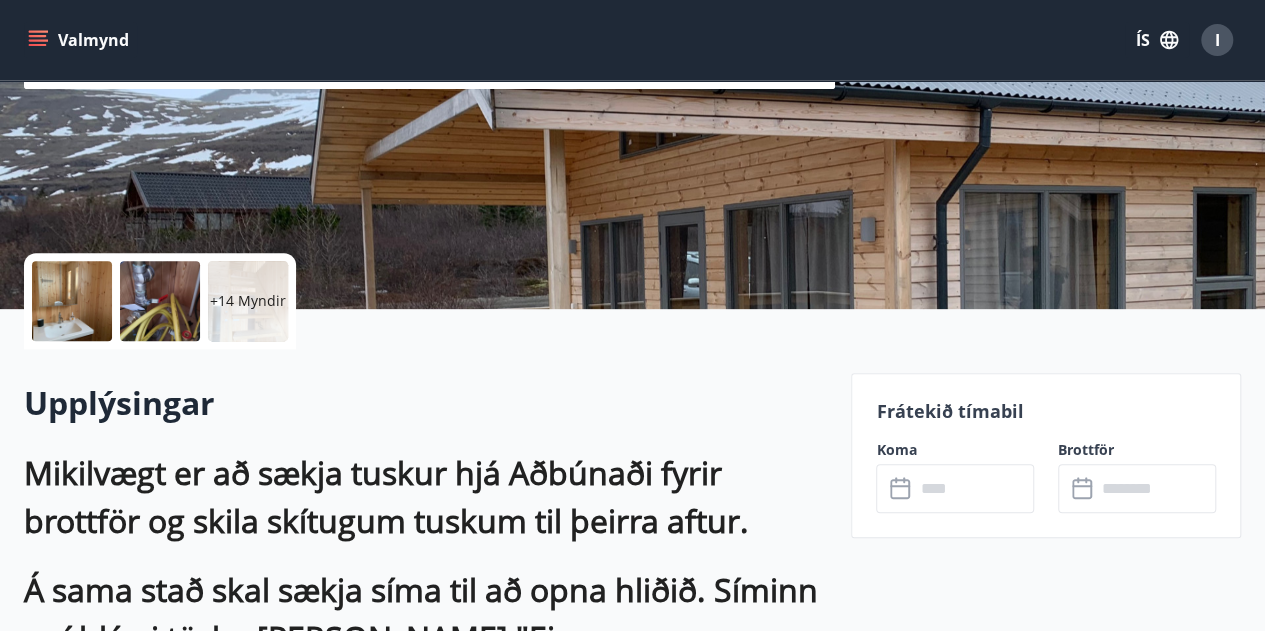 click on "+14 Myndir" at bounding box center [248, 301] 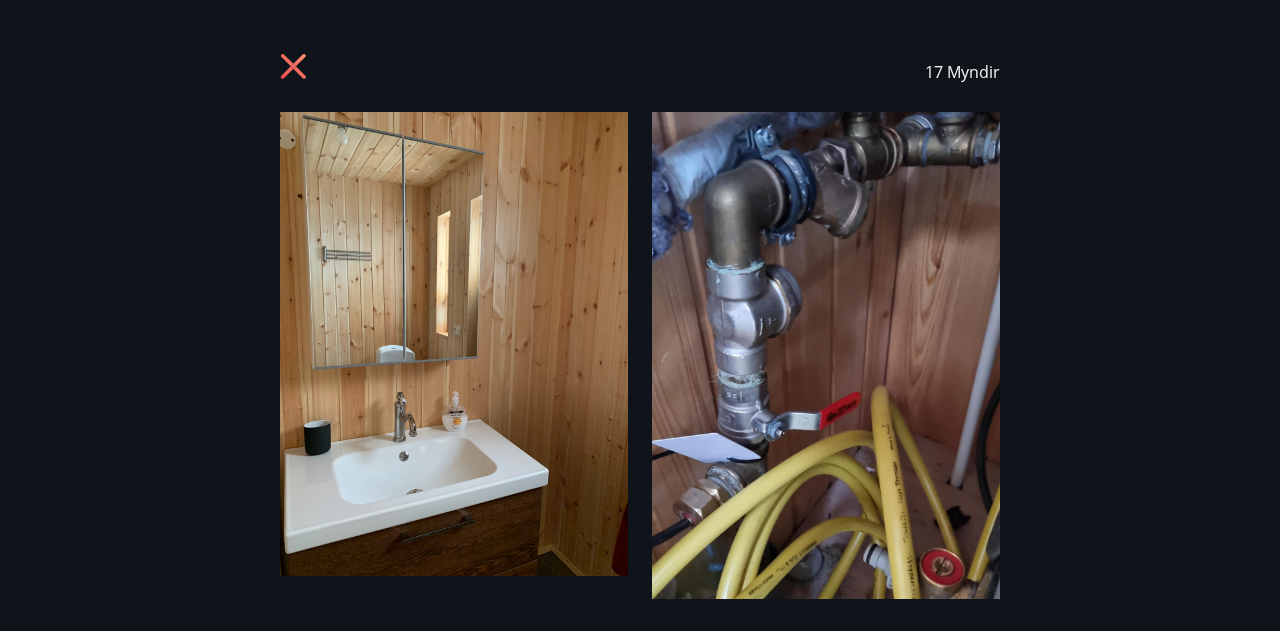 click at bounding box center [826, 421] 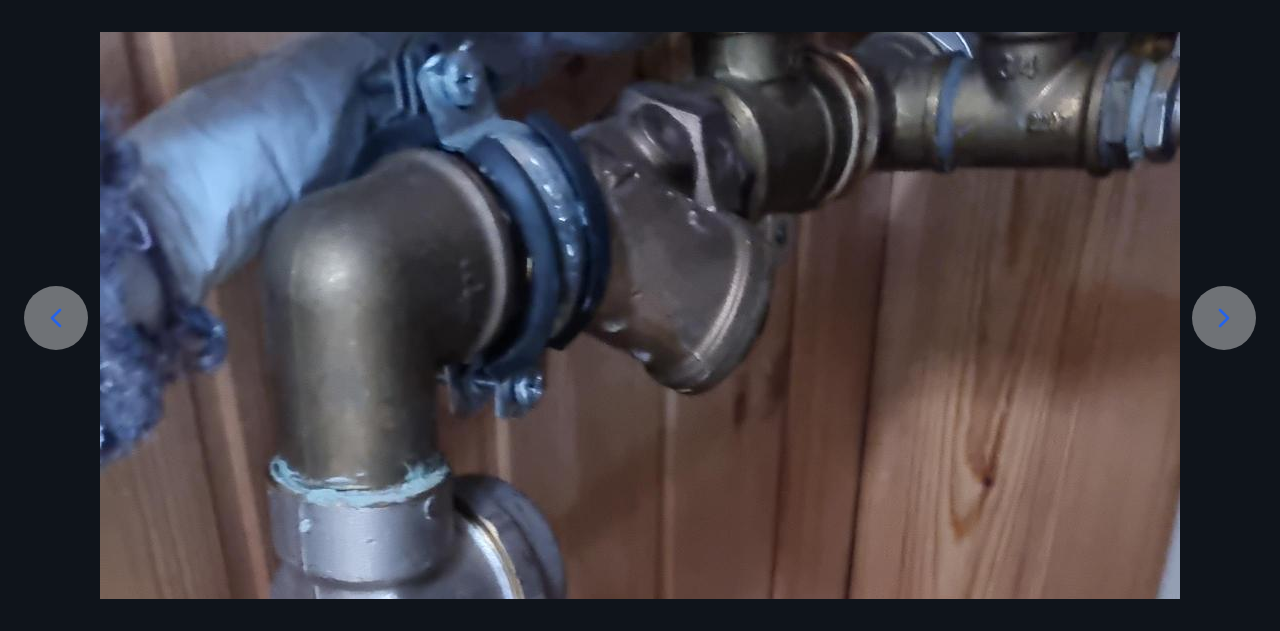 scroll, scrollTop: 110, scrollLeft: 0, axis: vertical 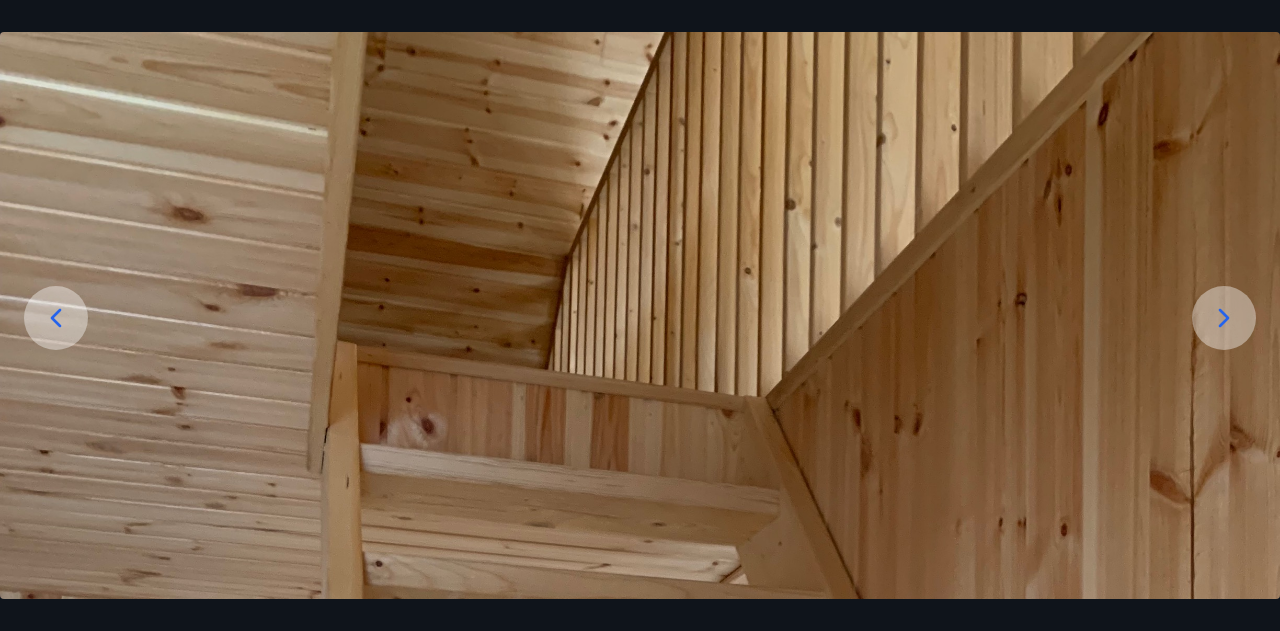 click 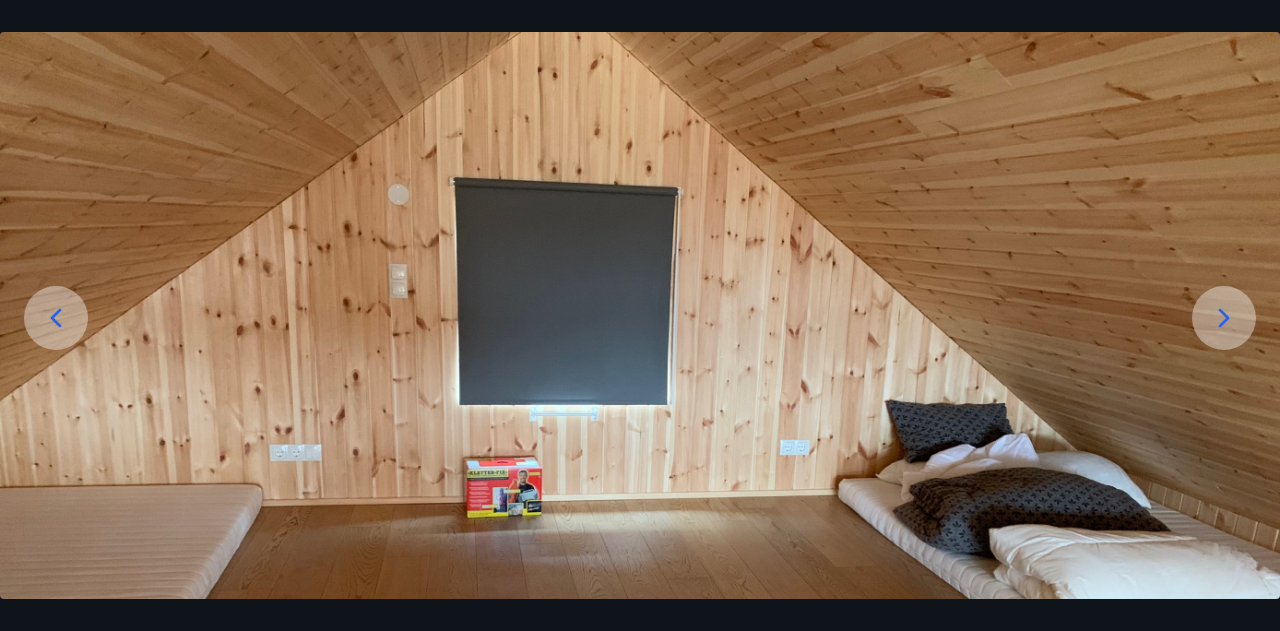 click 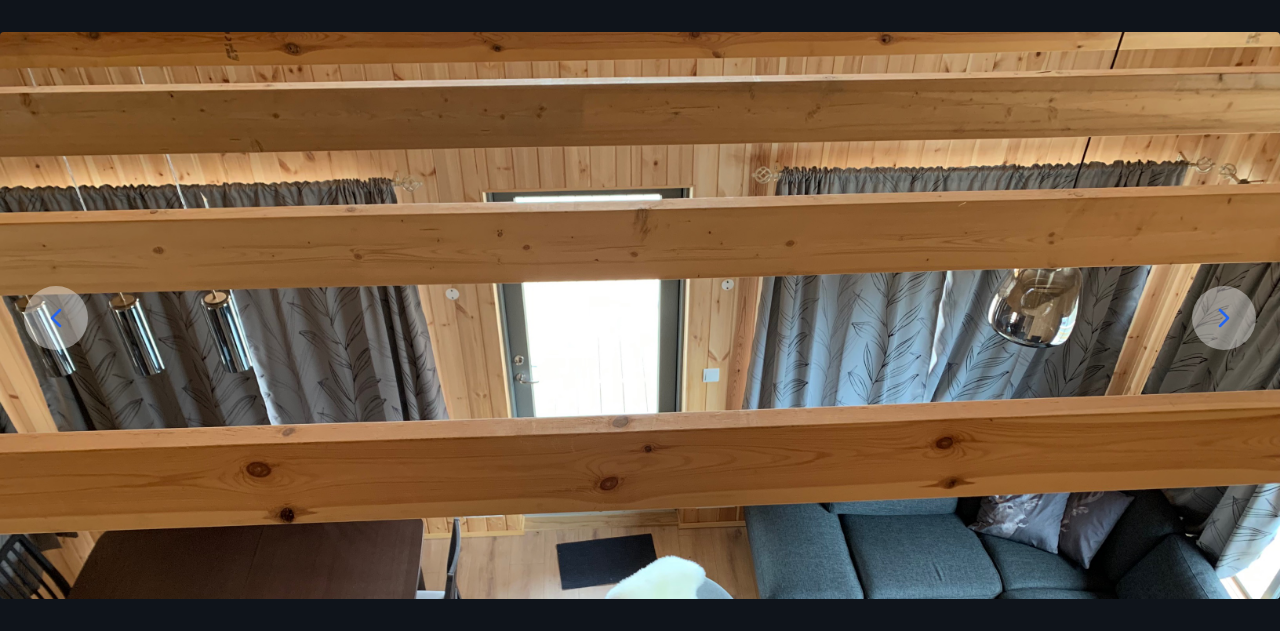 click 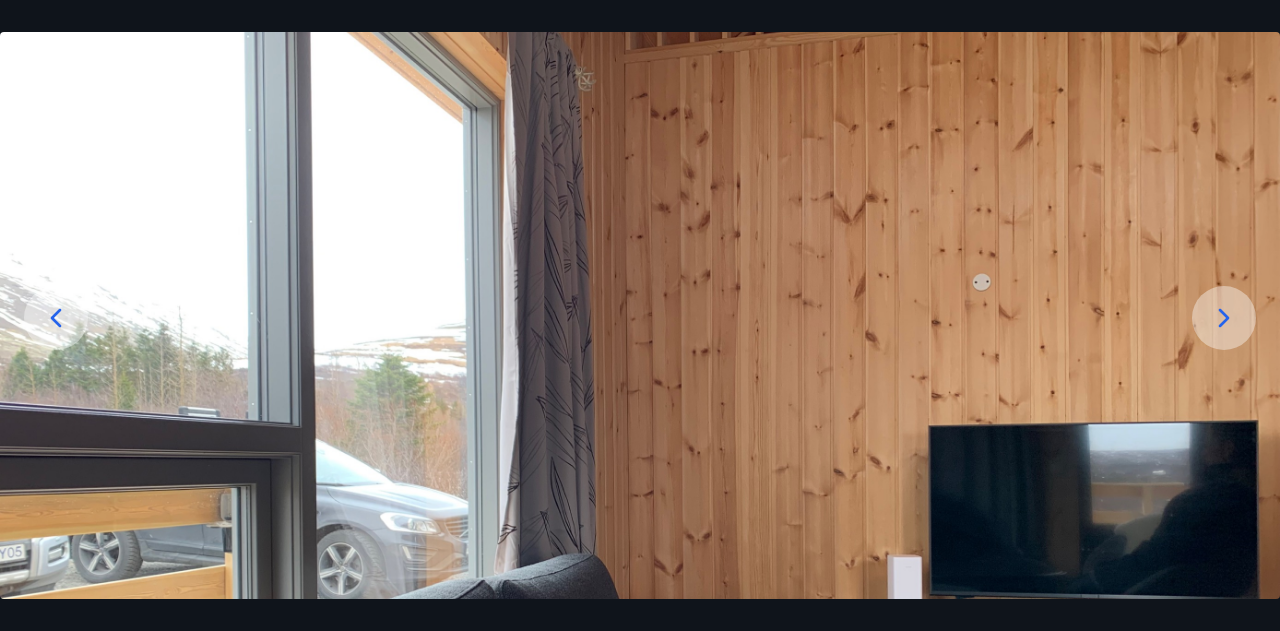 click 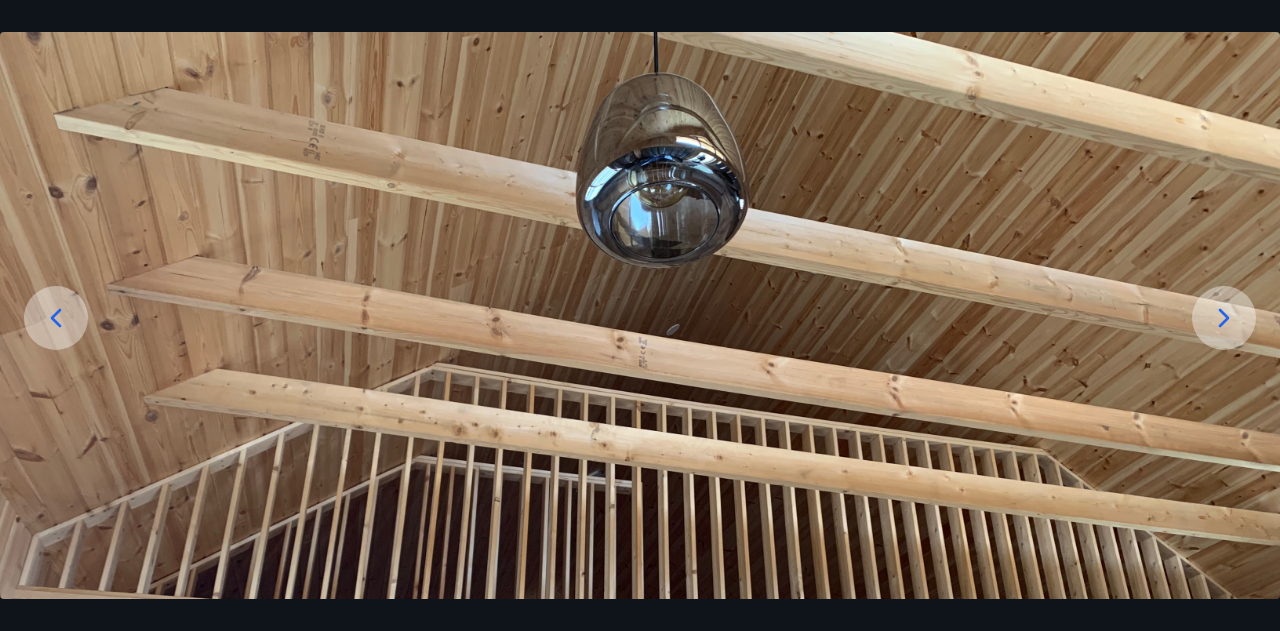 click 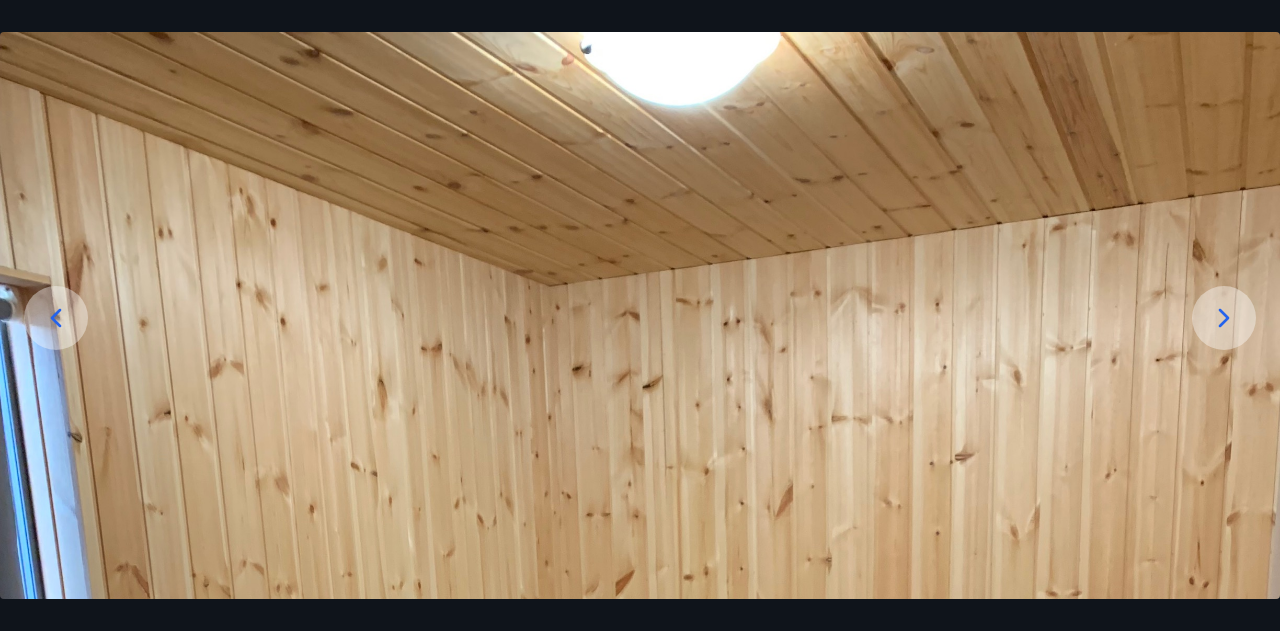 click 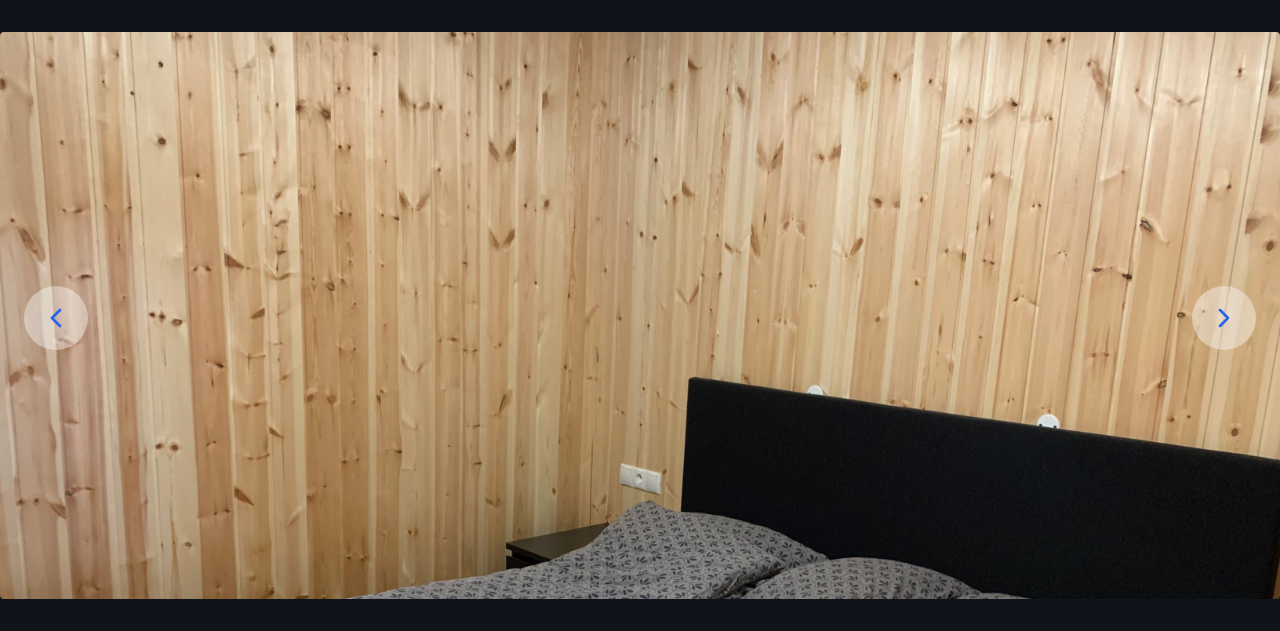 click at bounding box center (640, 482) 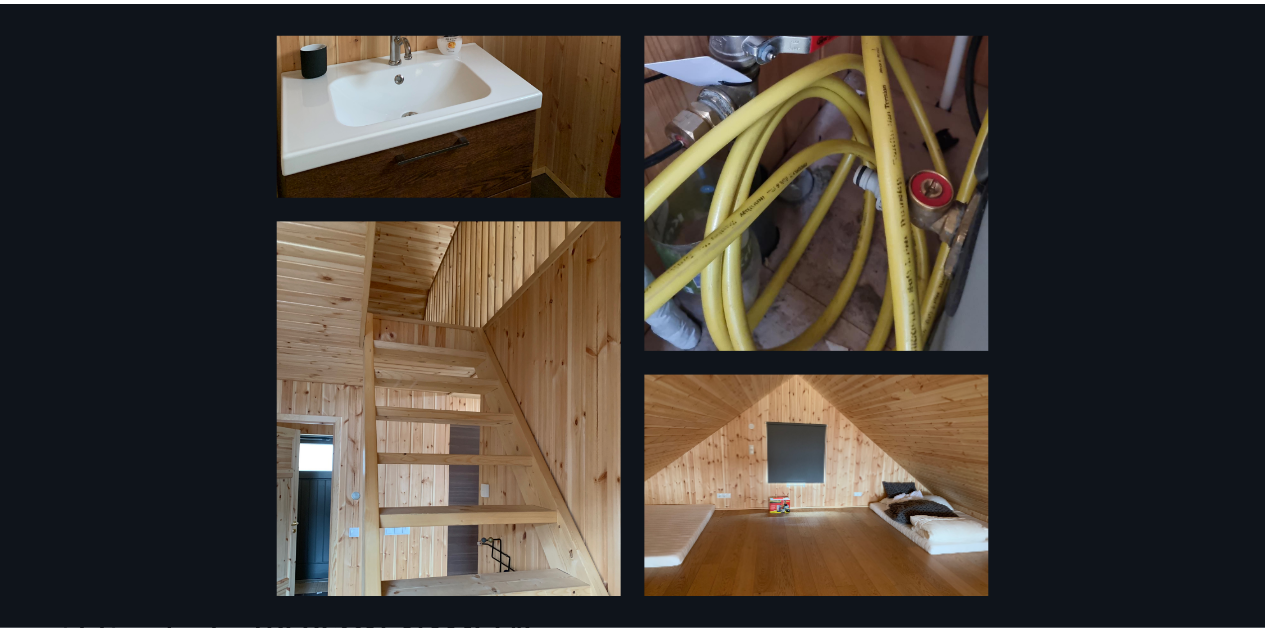 scroll, scrollTop: 0, scrollLeft: 0, axis: both 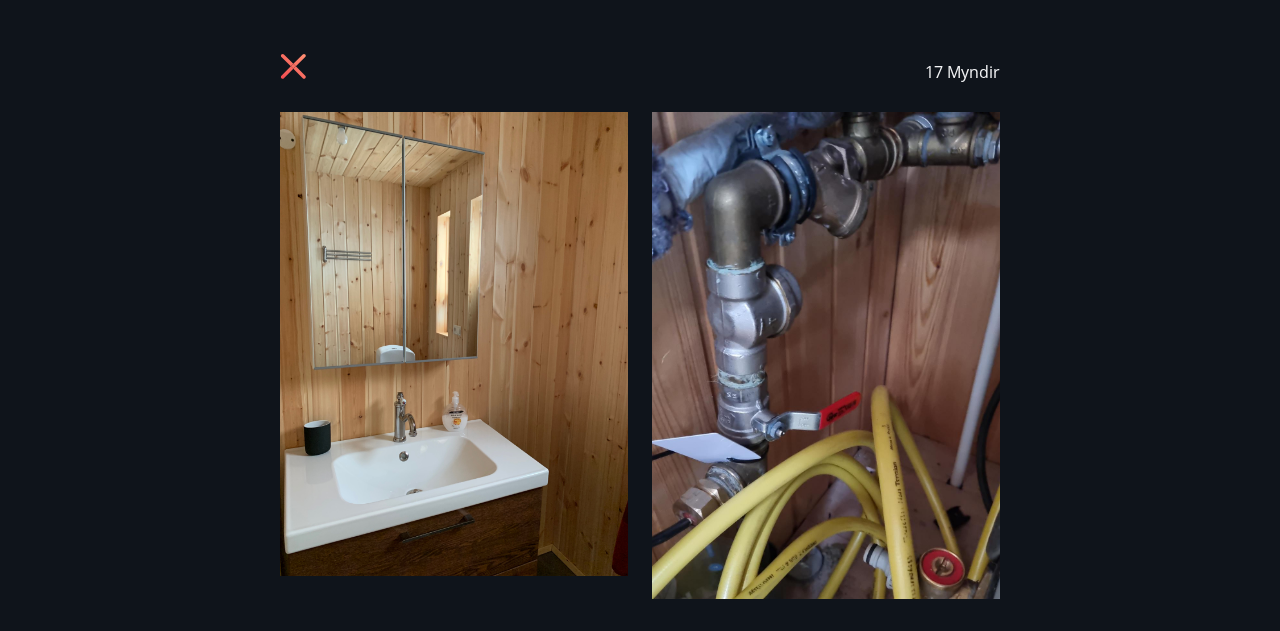 click 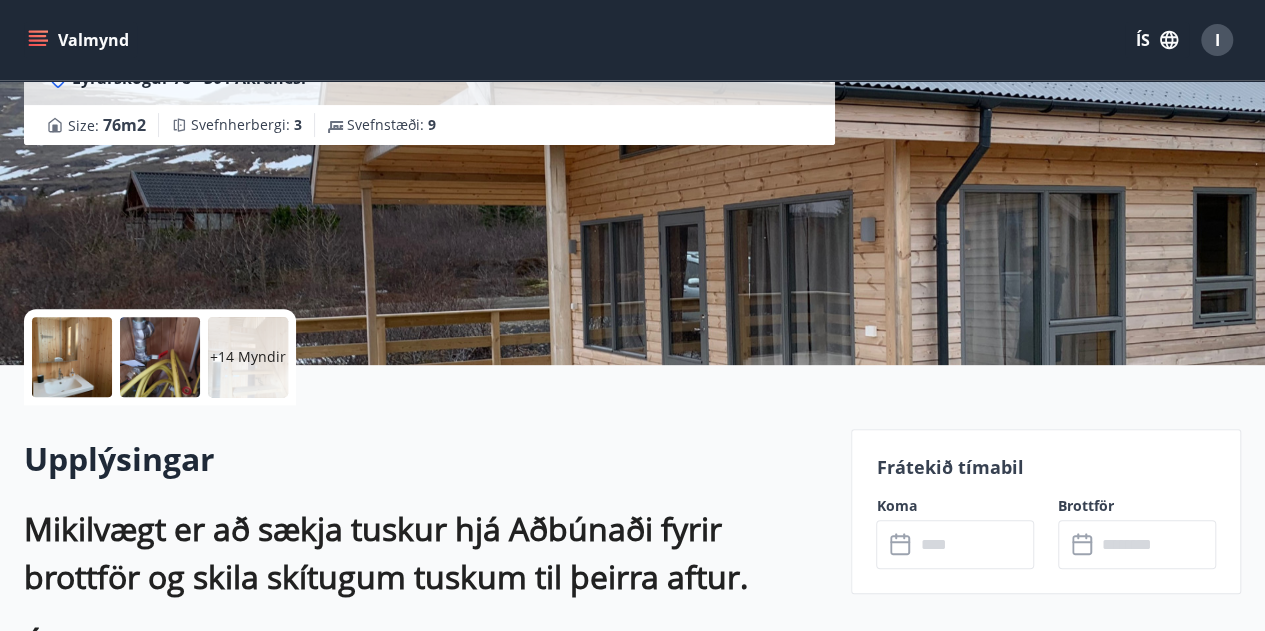 scroll, scrollTop: 0, scrollLeft: 0, axis: both 